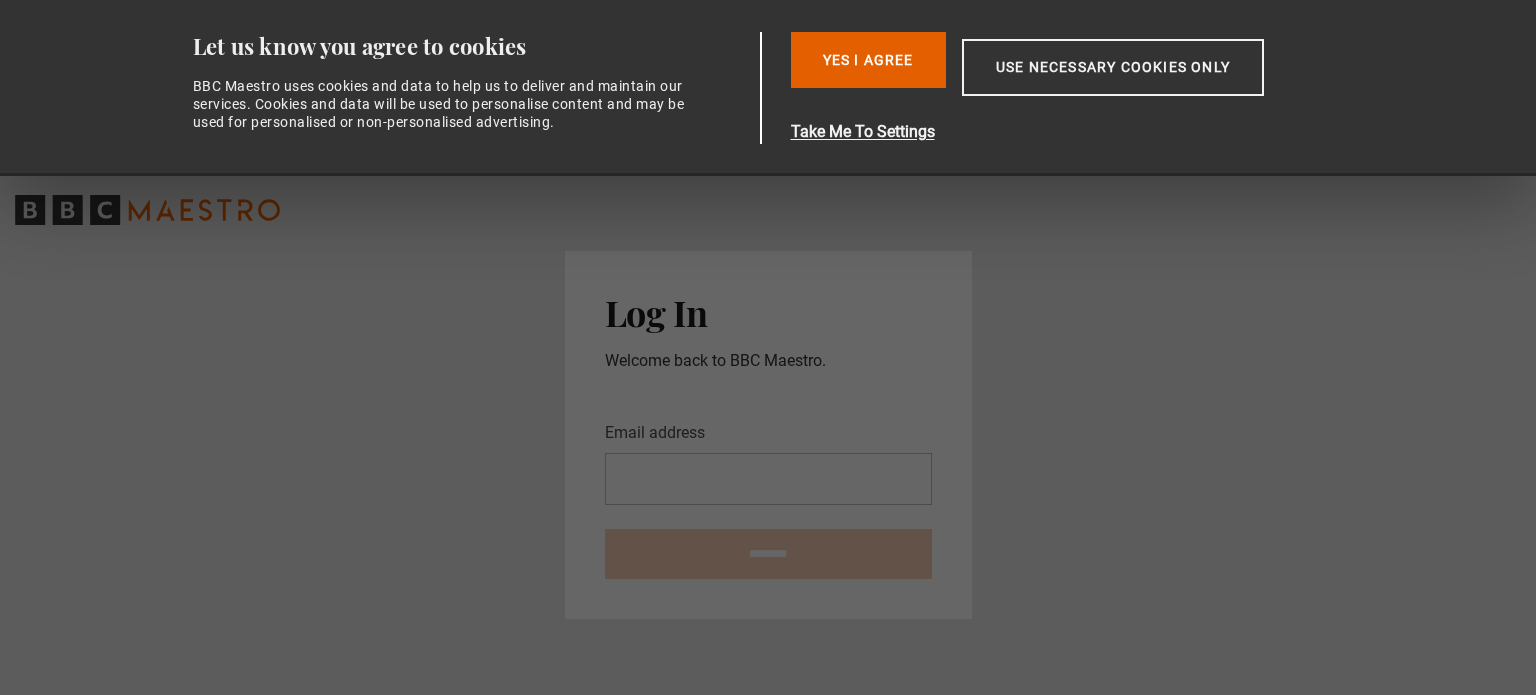 scroll, scrollTop: 0, scrollLeft: 0, axis: both 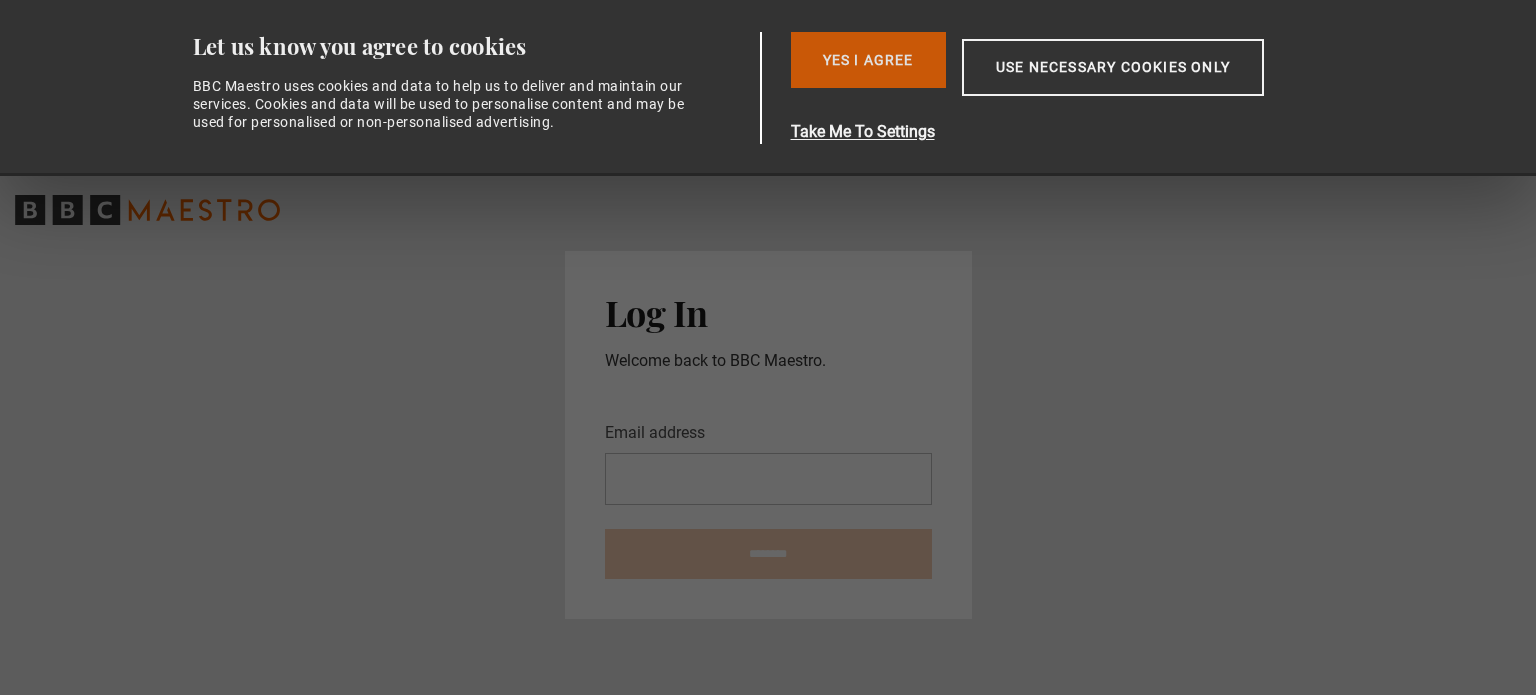 click on "Yes I Agree" at bounding box center (868, 60) 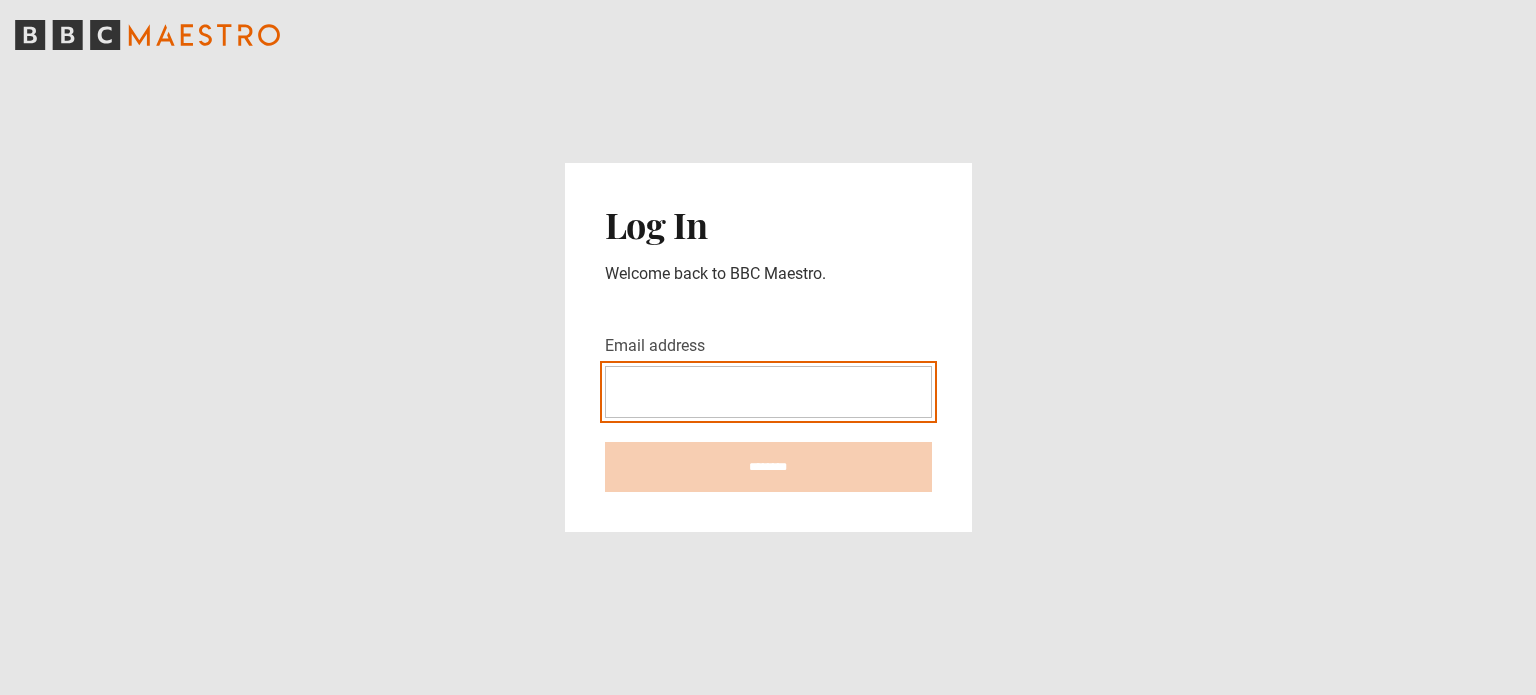 scroll, scrollTop: 0, scrollLeft: 0, axis: both 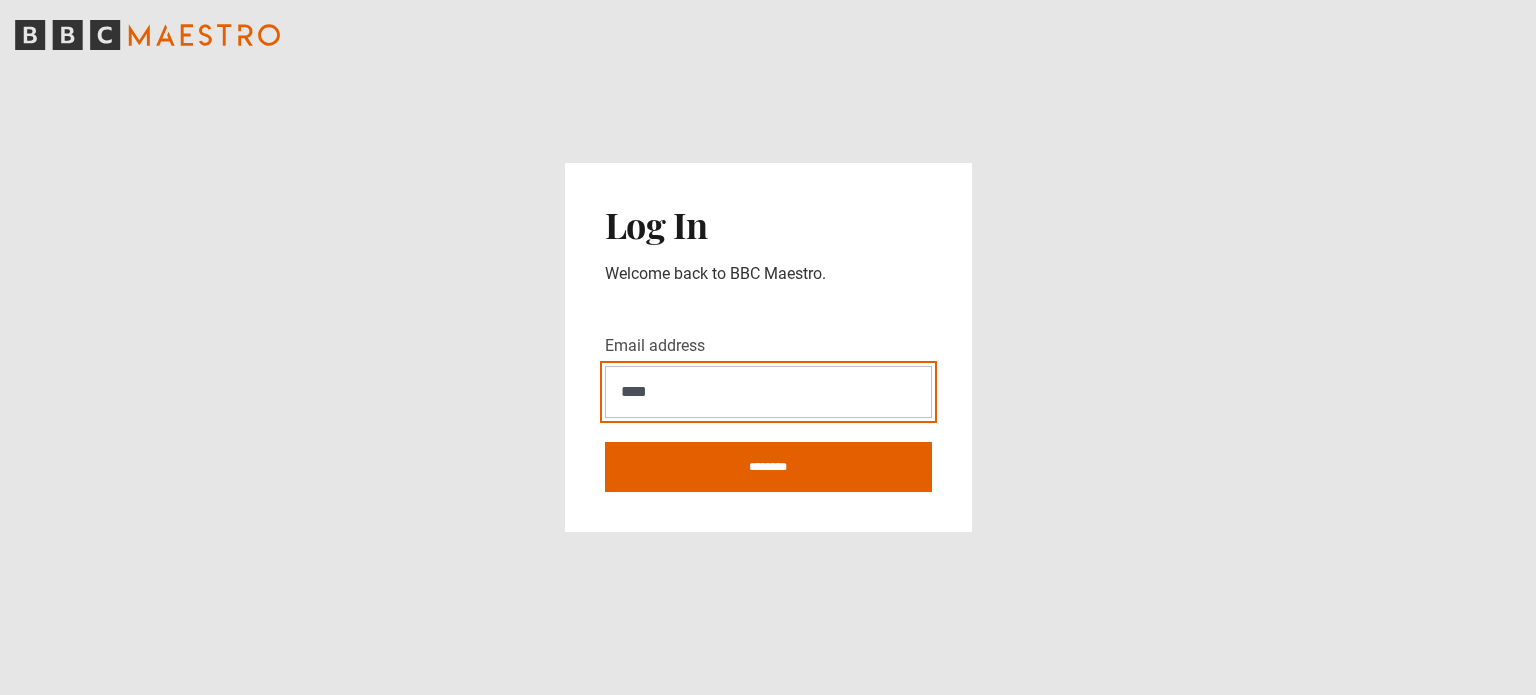 type on "**********" 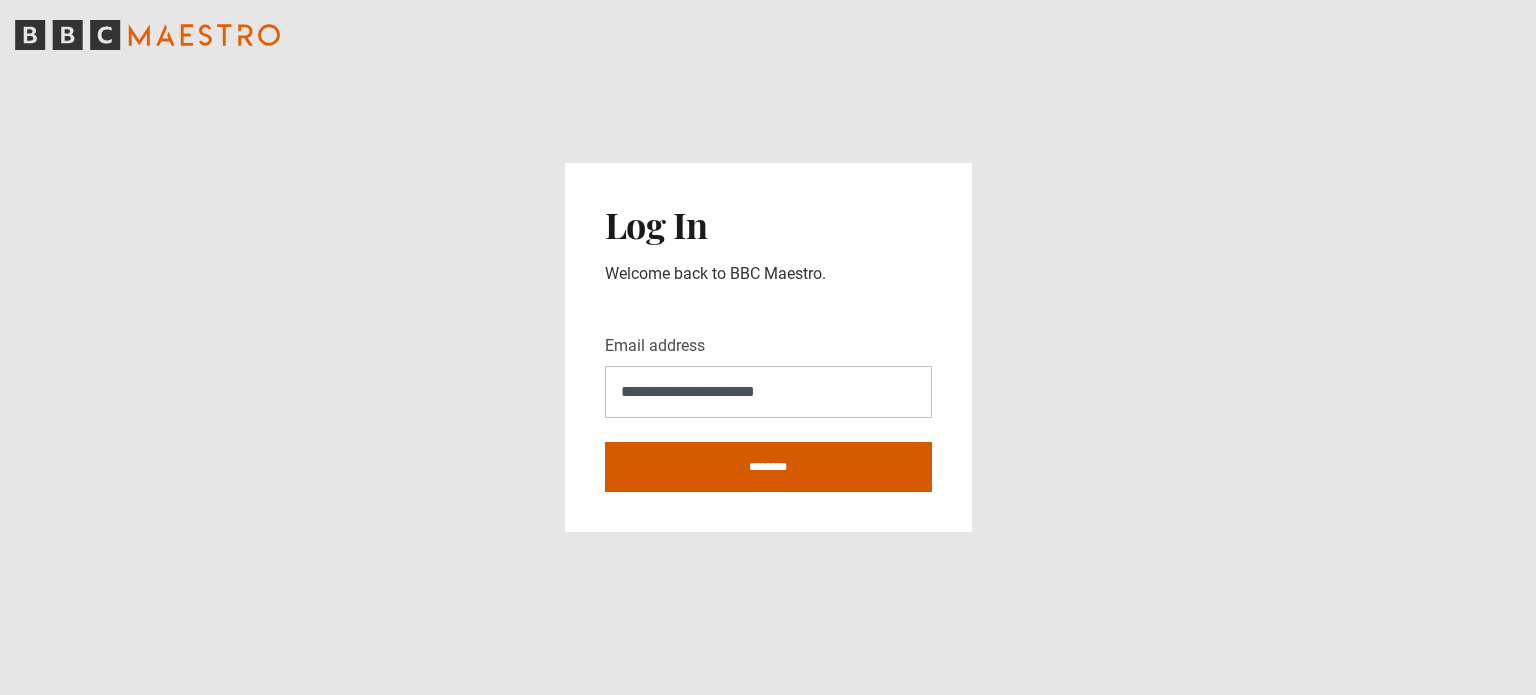 click on "********" at bounding box center (768, 467) 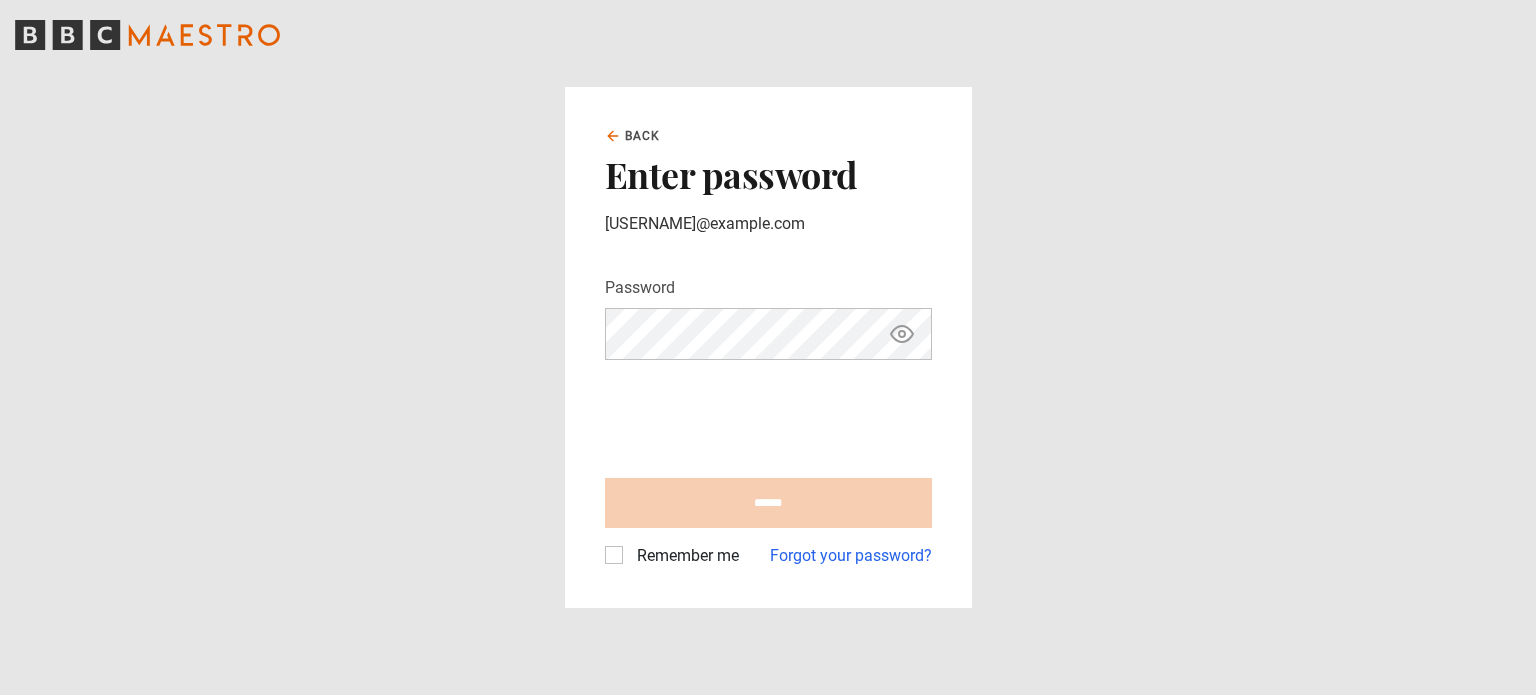 scroll, scrollTop: 0, scrollLeft: 0, axis: both 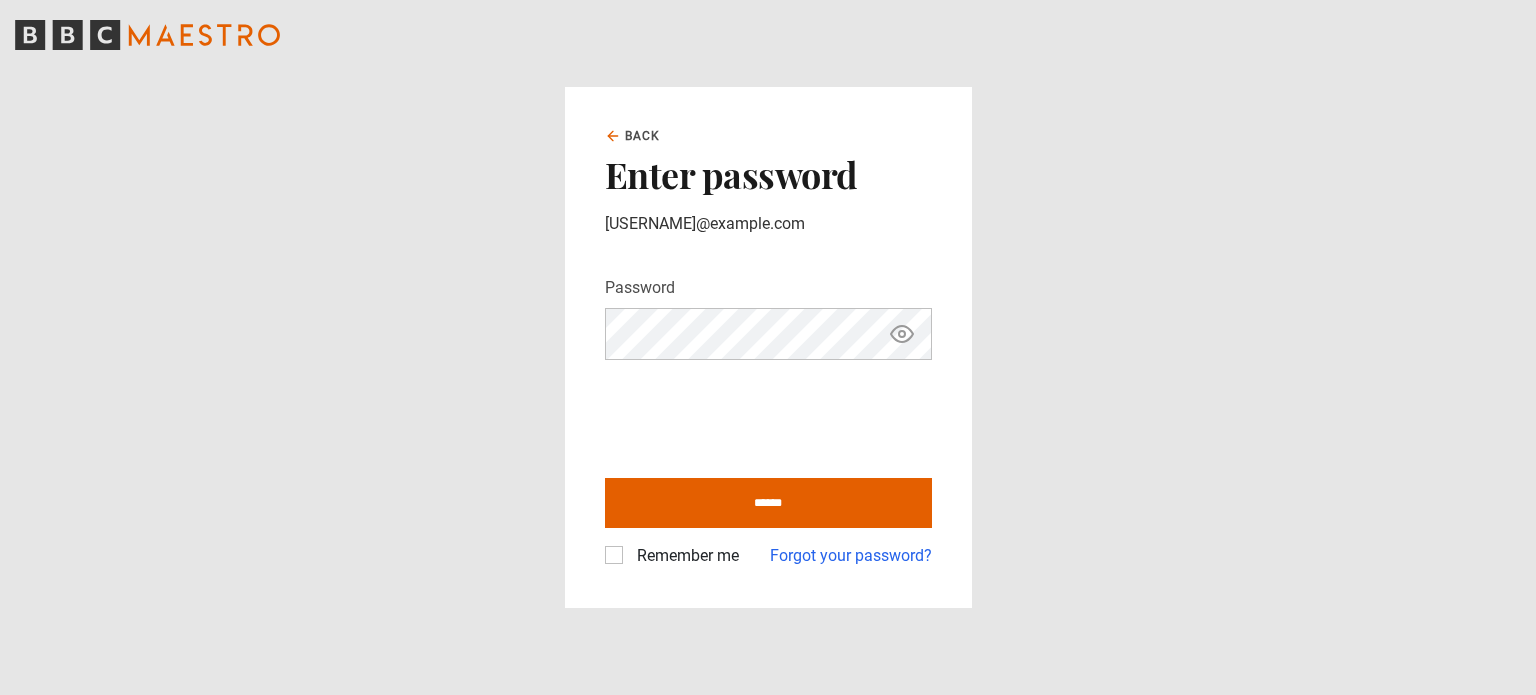 click 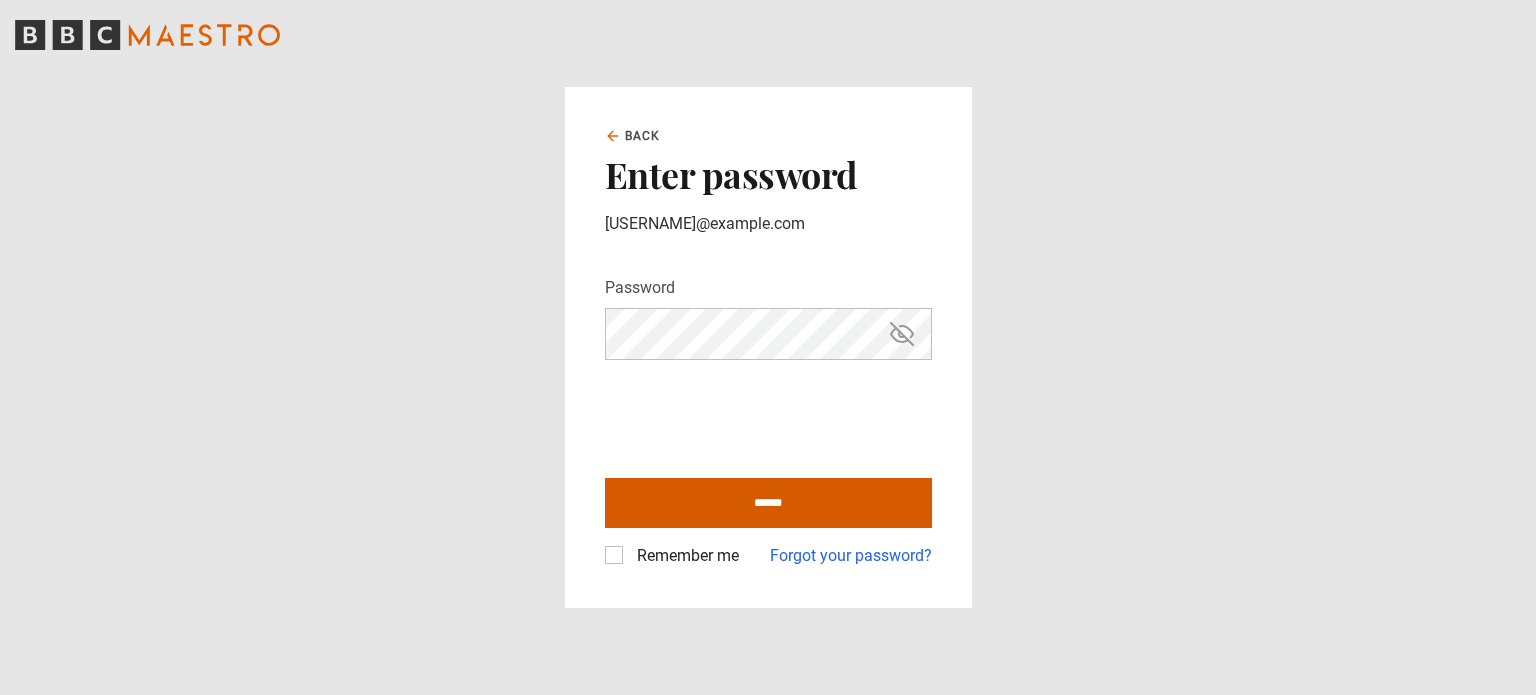 click on "******" at bounding box center [768, 503] 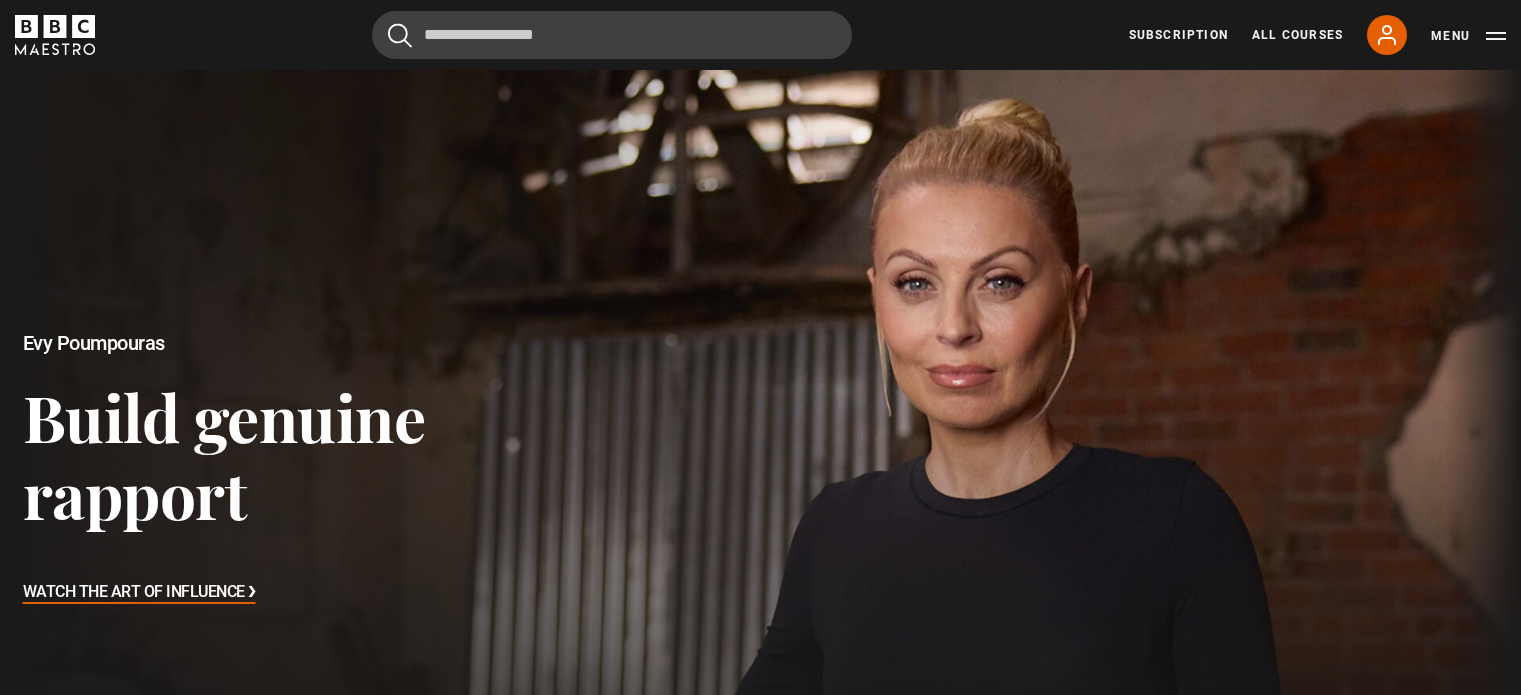 scroll, scrollTop: 0, scrollLeft: 0, axis: both 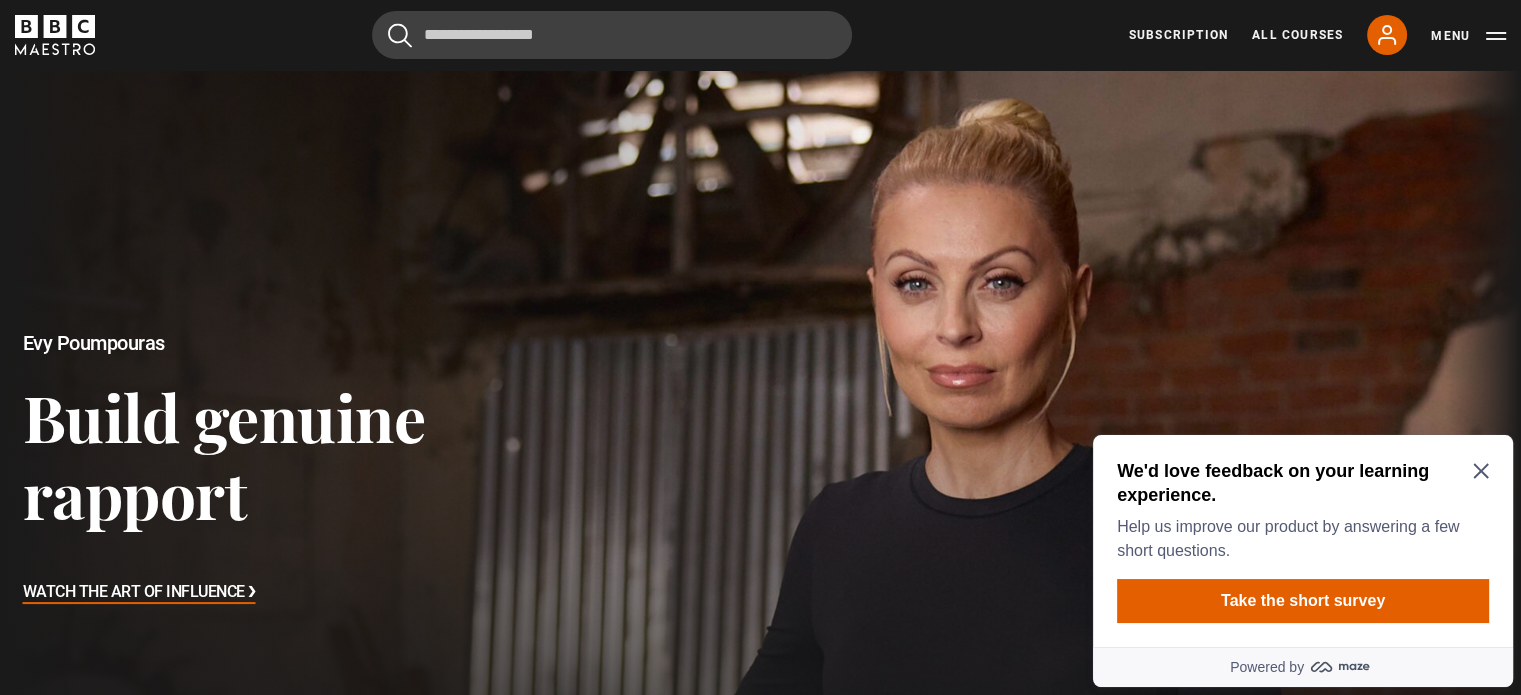 click 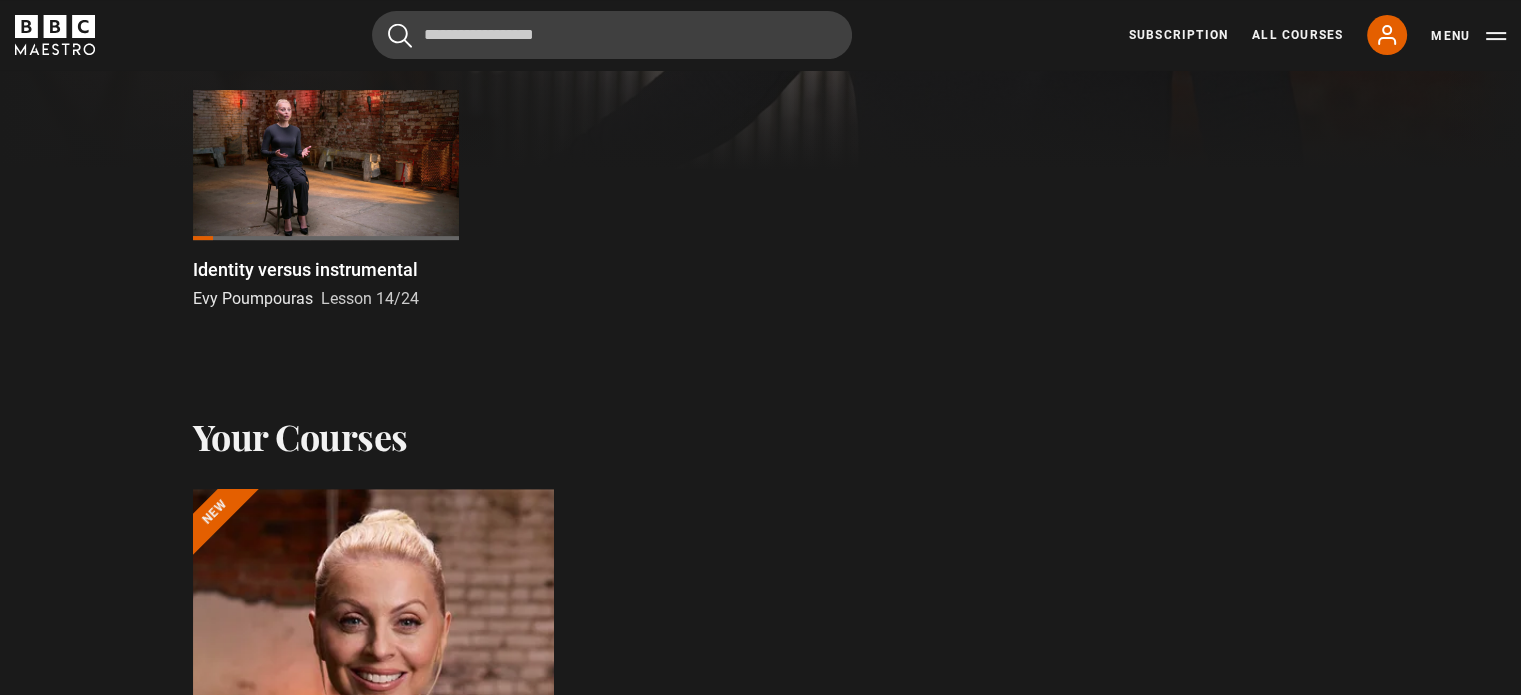scroll, scrollTop: 300, scrollLeft: 0, axis: vertical 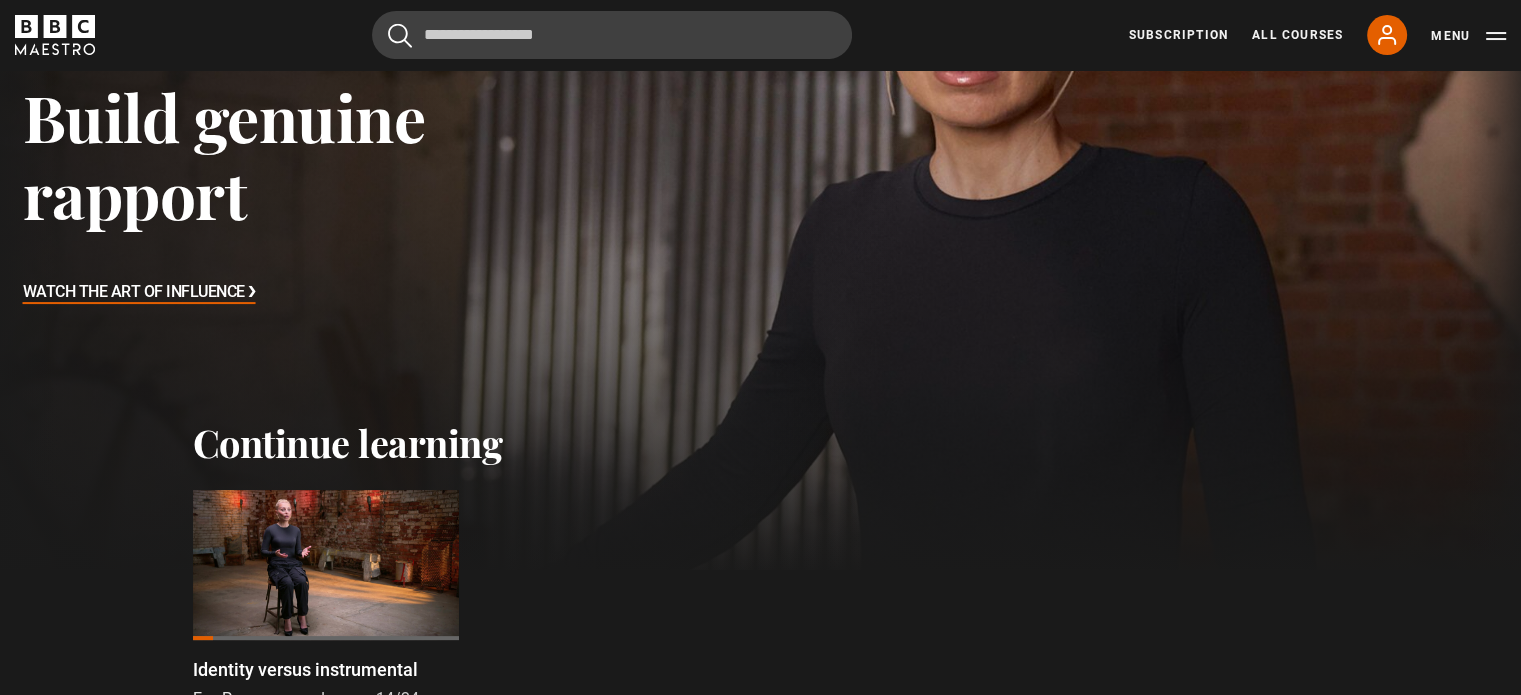 click on "Watch
The Art of Influence ❯" at bounding box center (139, 293) 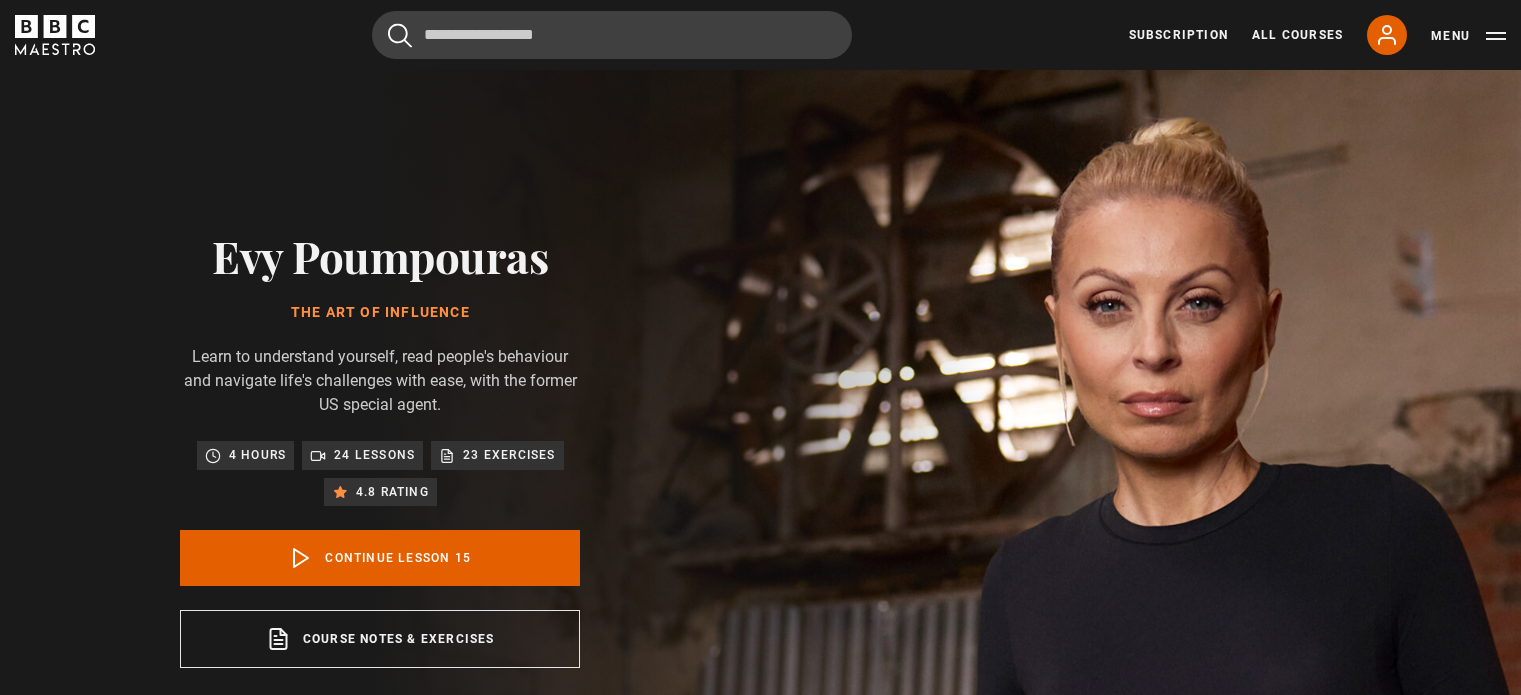 scroll, scrollTop: 828, scrollLeft: 0, axis: vertical 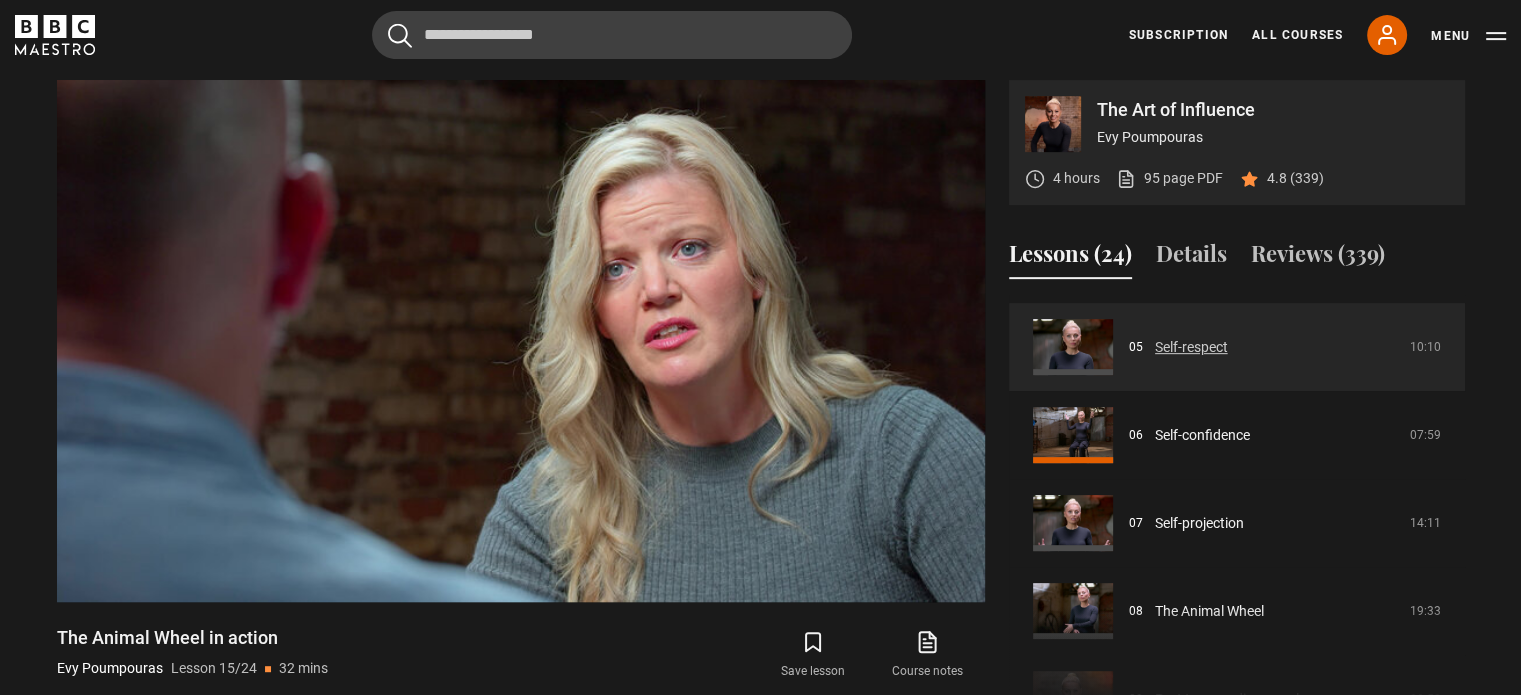 click on "Self-respect" at bounding box center [1191, 347] 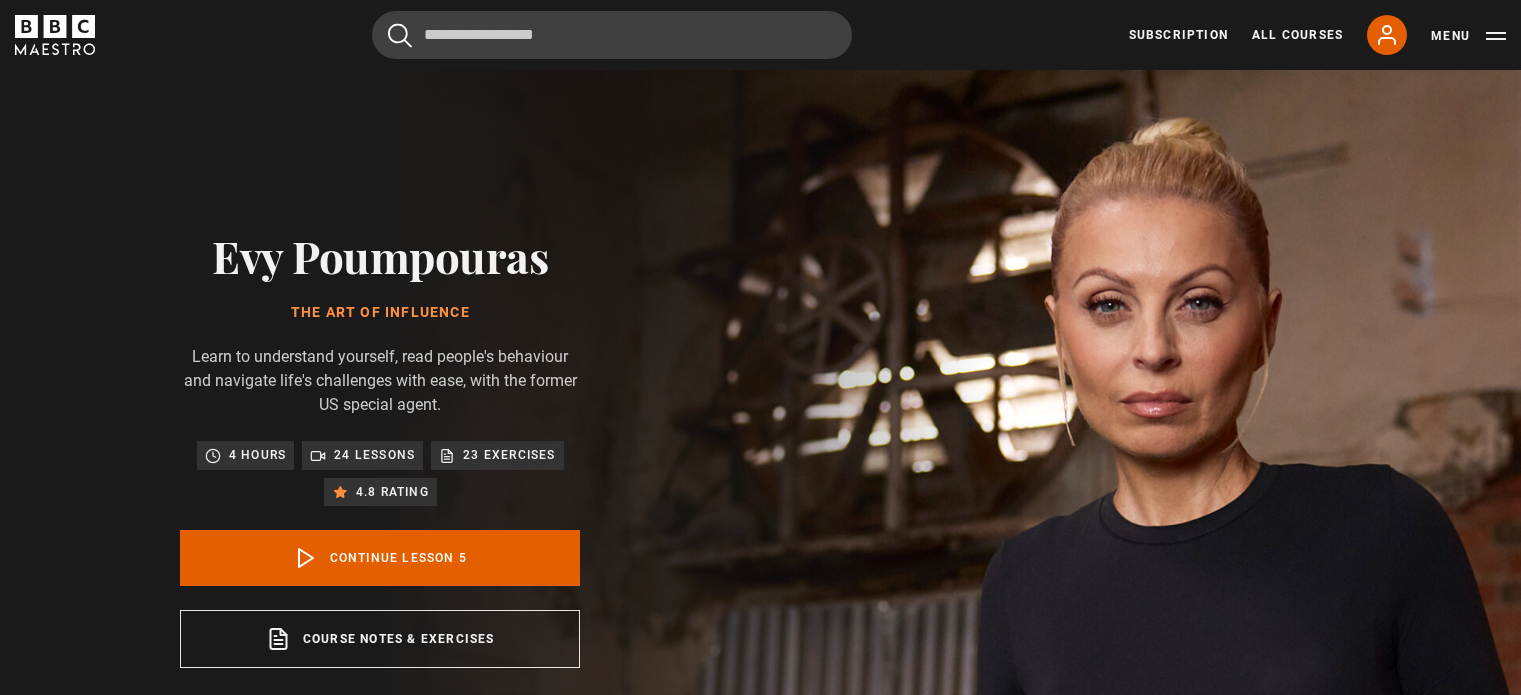 scroll, scrollTop: 828, scrollLeft: 0, axis: vertical 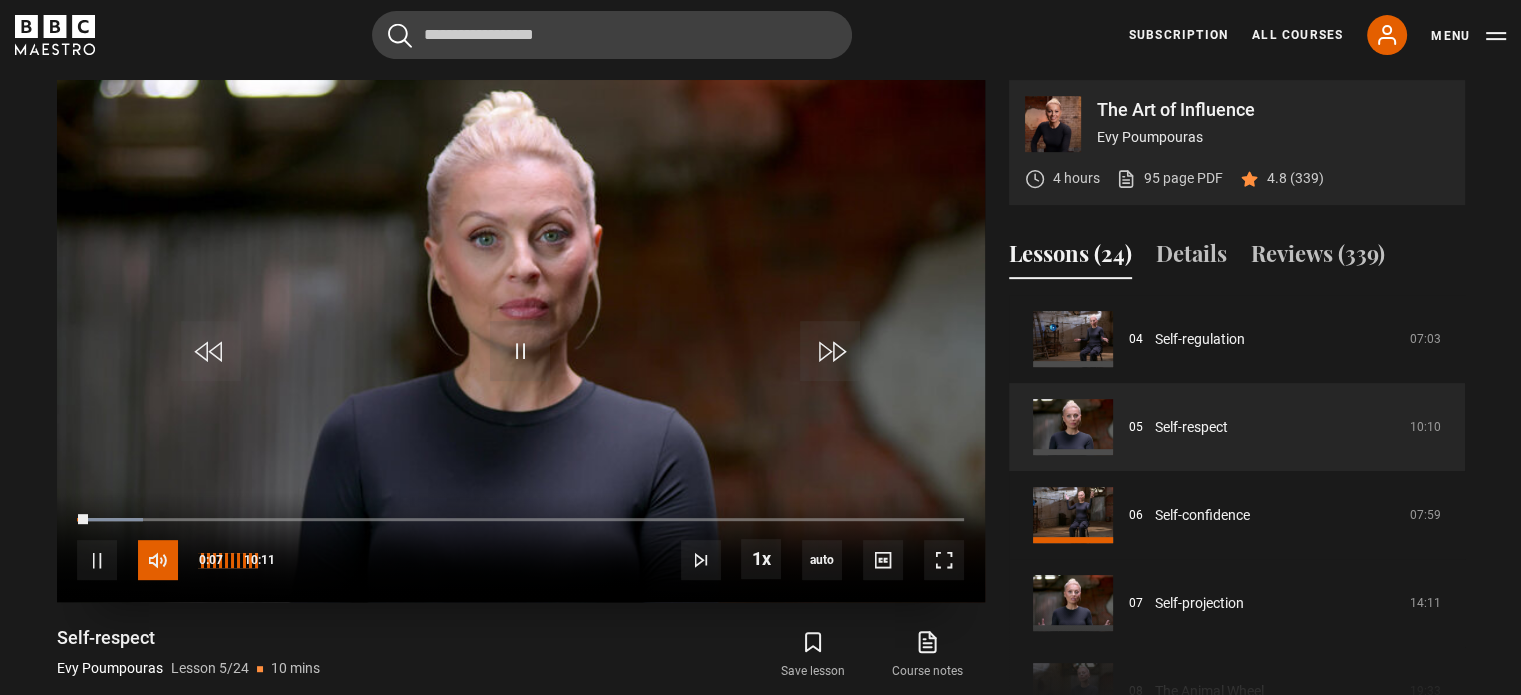 click at bounding box center (158, 560) 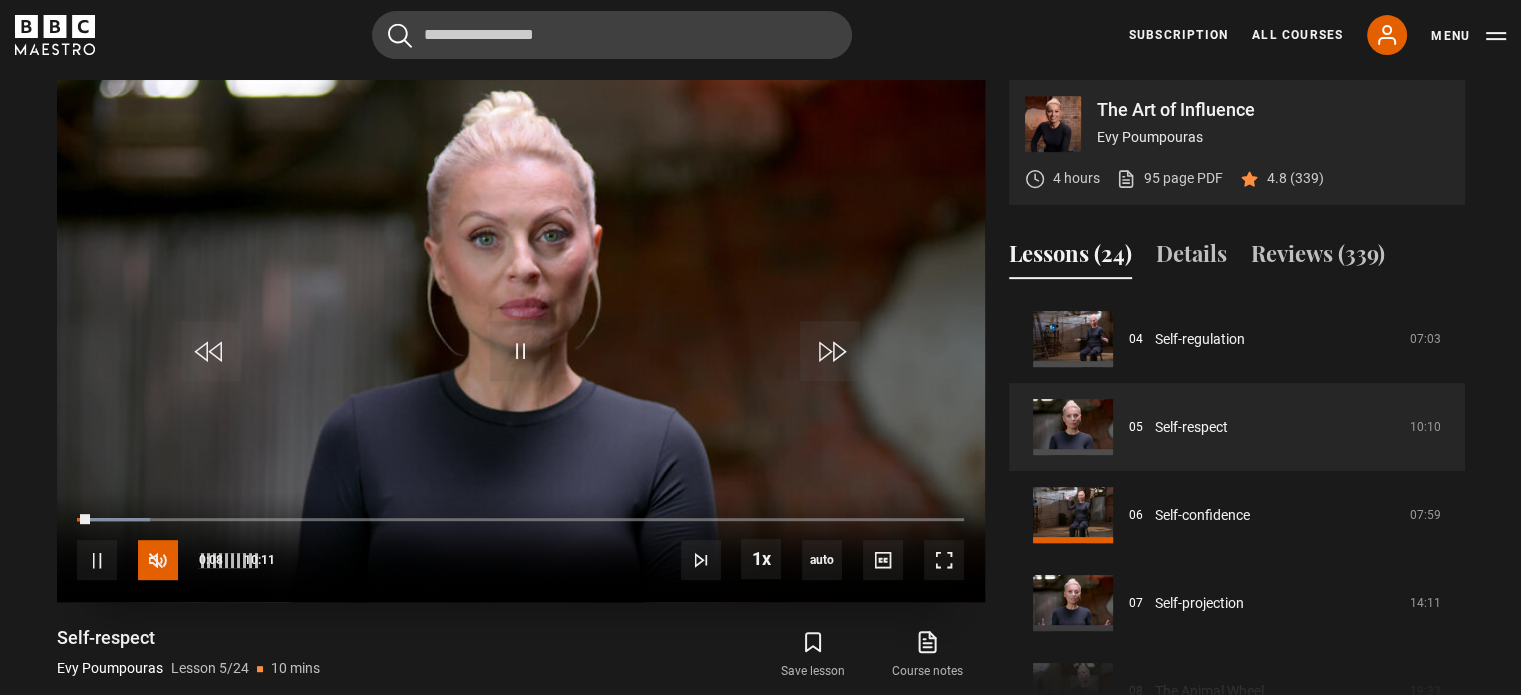 click at bounding box center [158, 560] 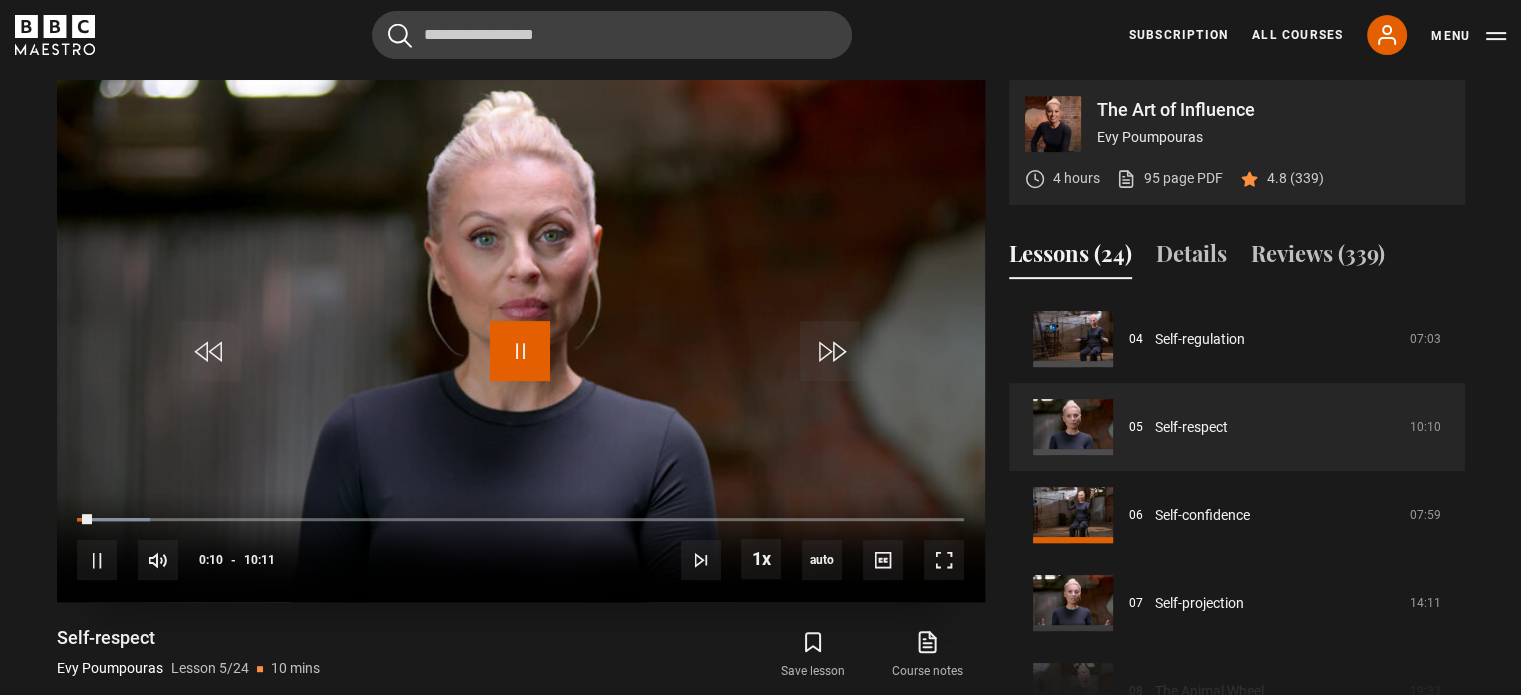 click at bounding box center (520, 351) 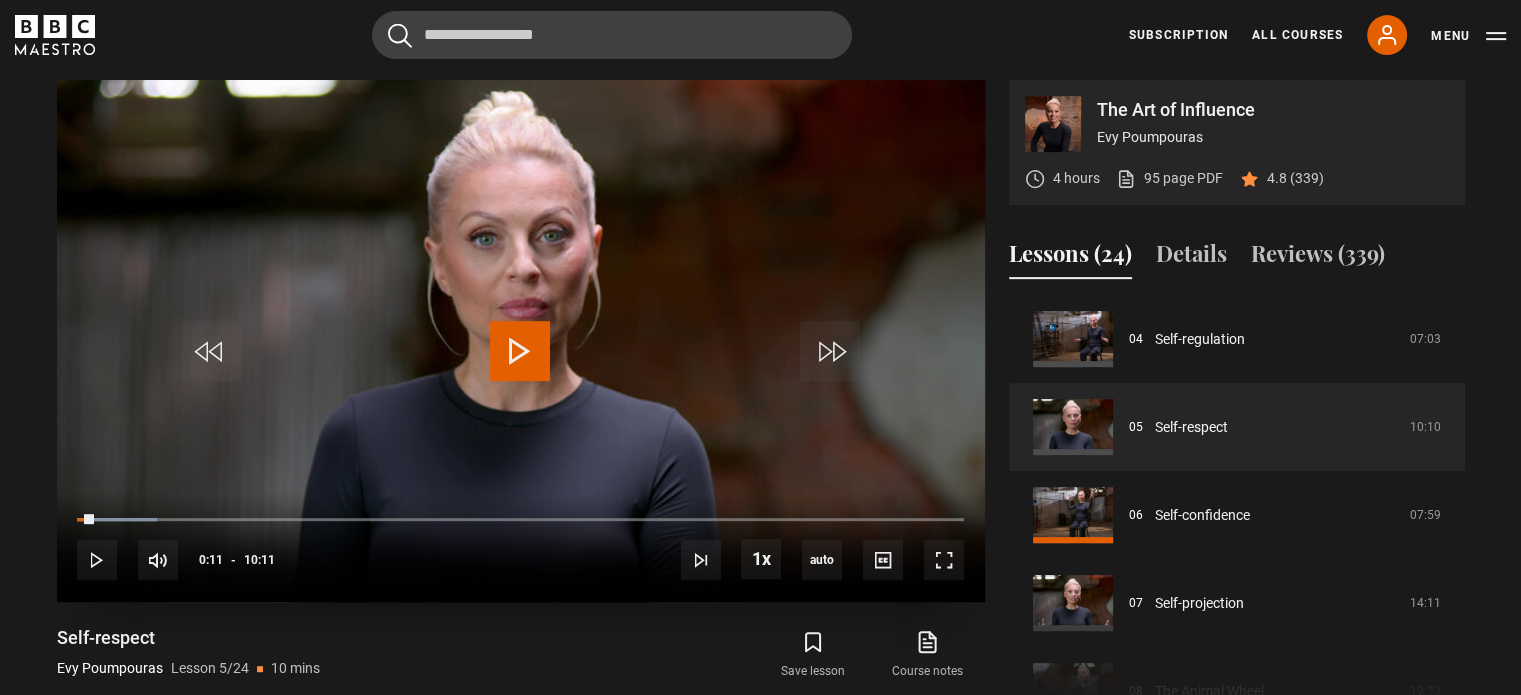 click at bounding box center [520, 351] 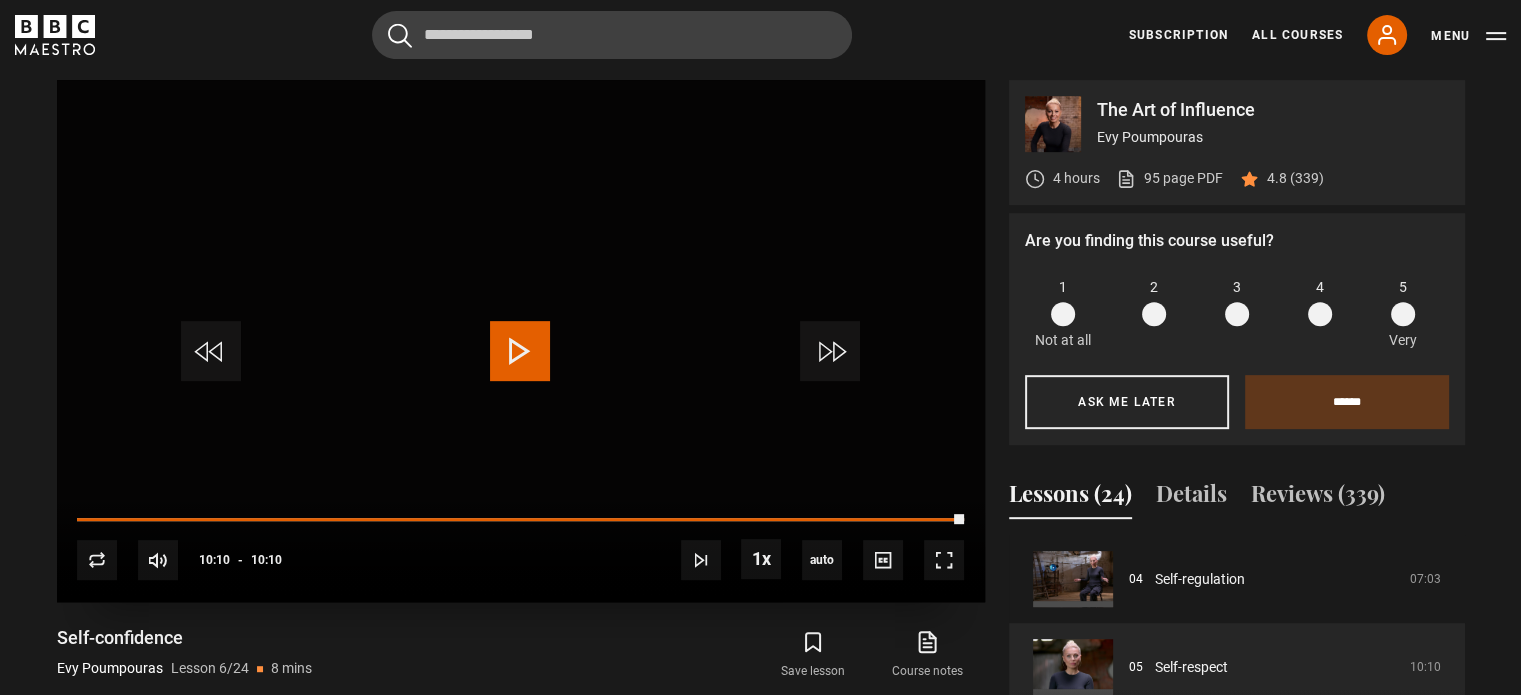 scroll, scrollTop: 891, scrollLeft: 0, axis: vertical 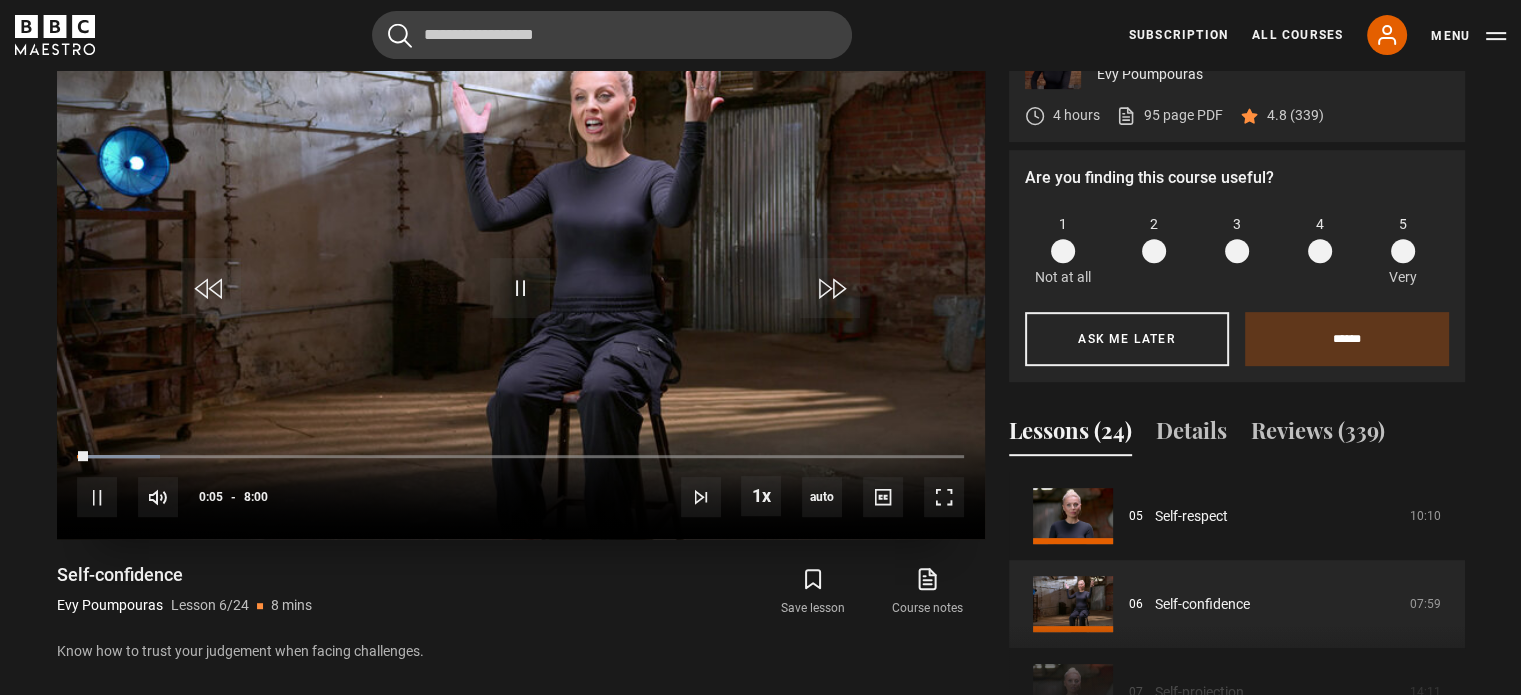 drag, startPoint x: 524, startPoint y: 319, endPoint x: 526, endPoint y: 305, distance: 14.142136 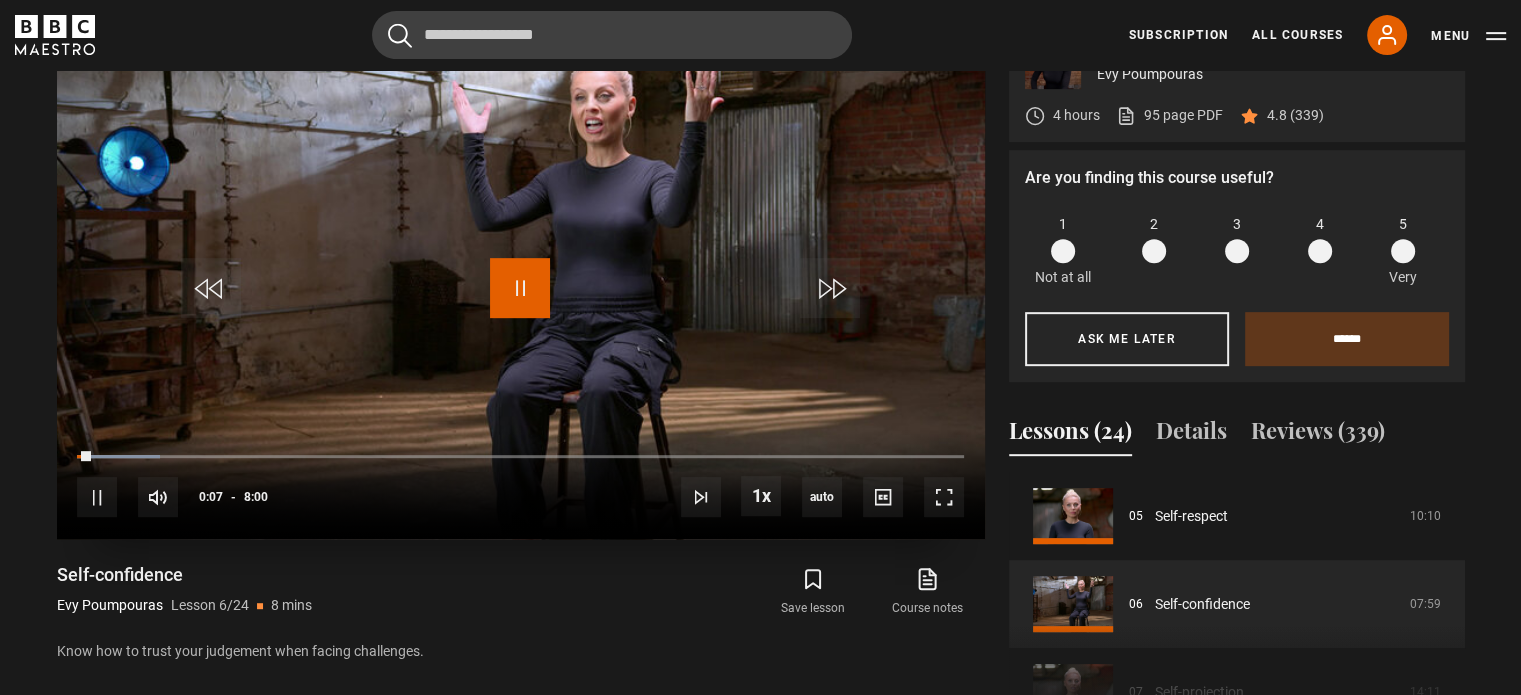 click at bounding box center (520, 288) 